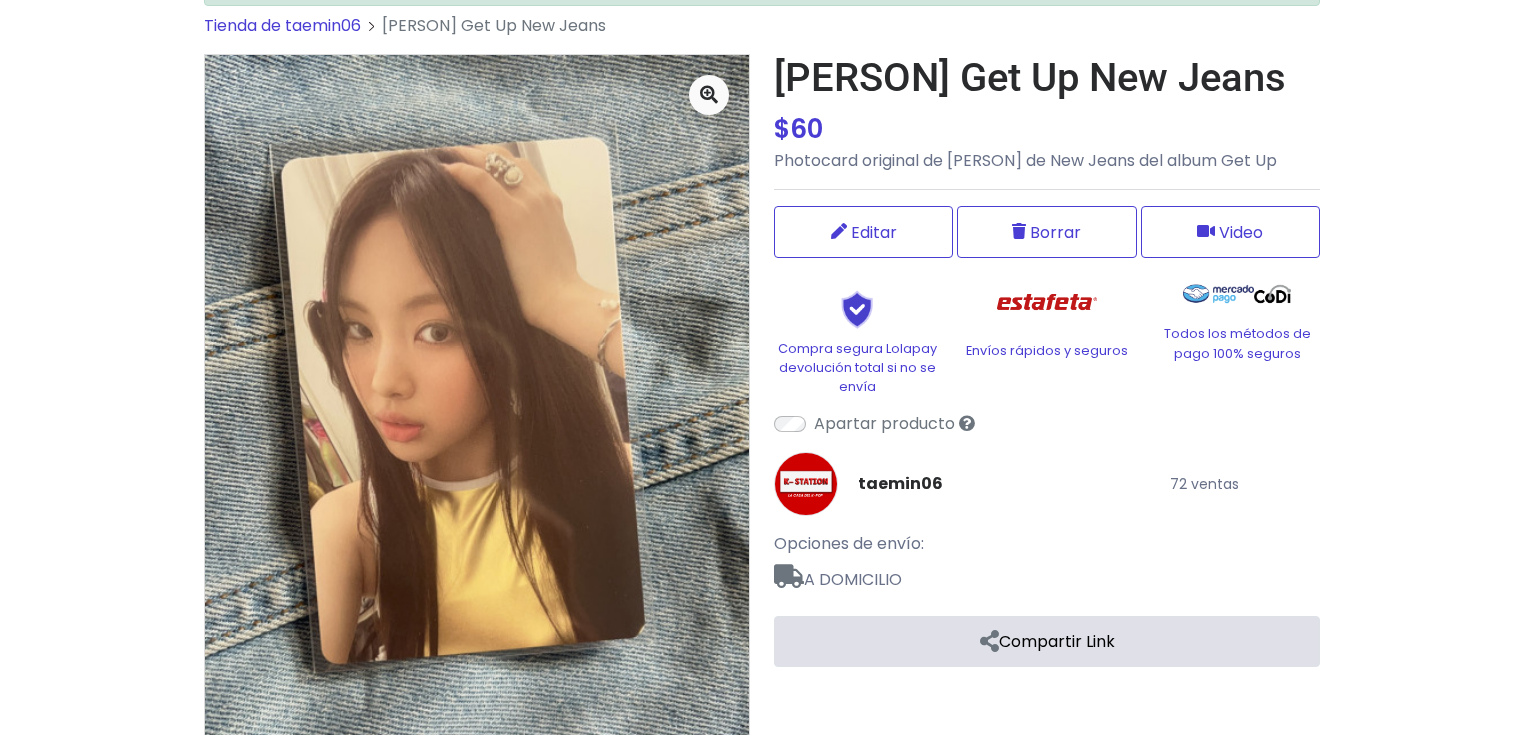 scroll, scrollTop: 256, scrollLeft: 0, axis: vertical 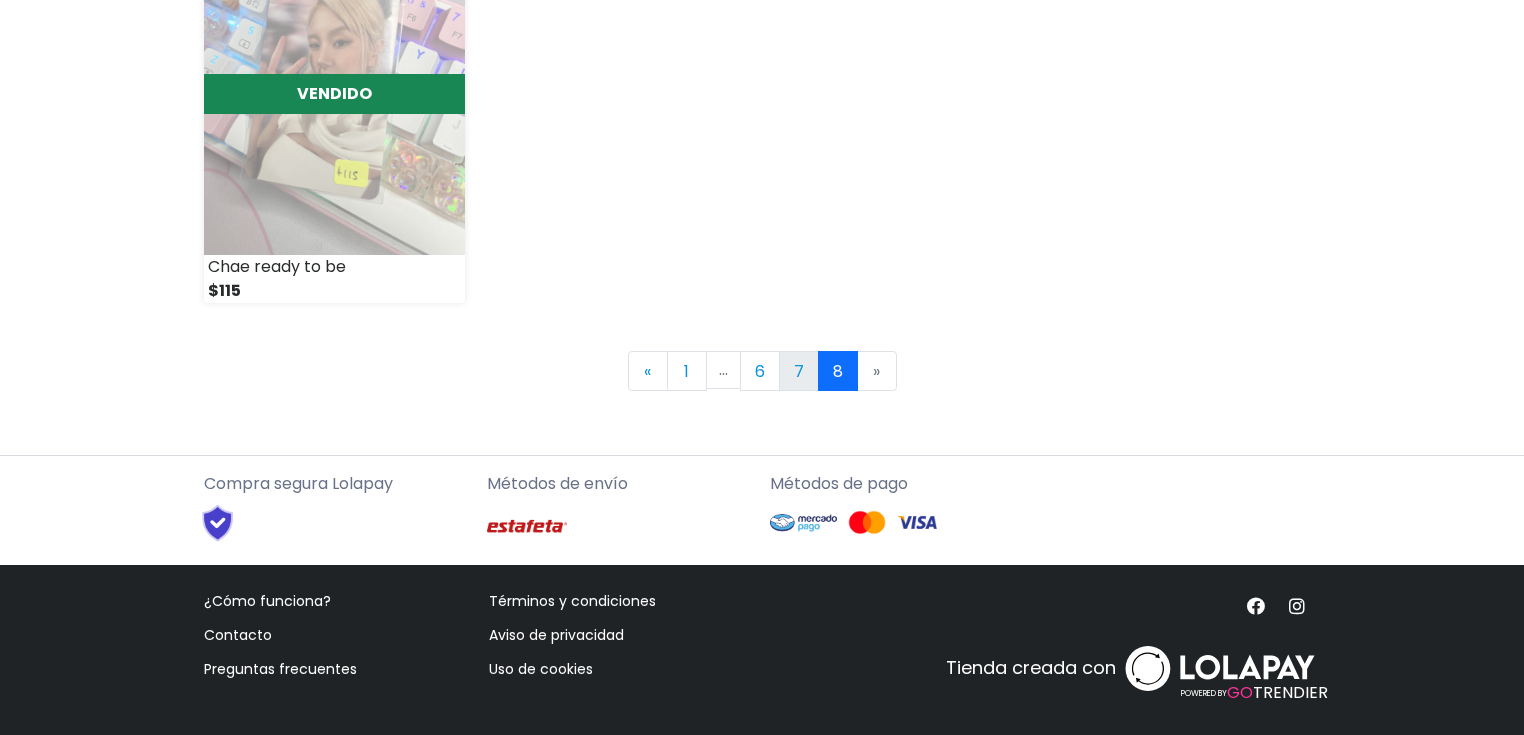 click on "7" at bounding box center [799, 371] 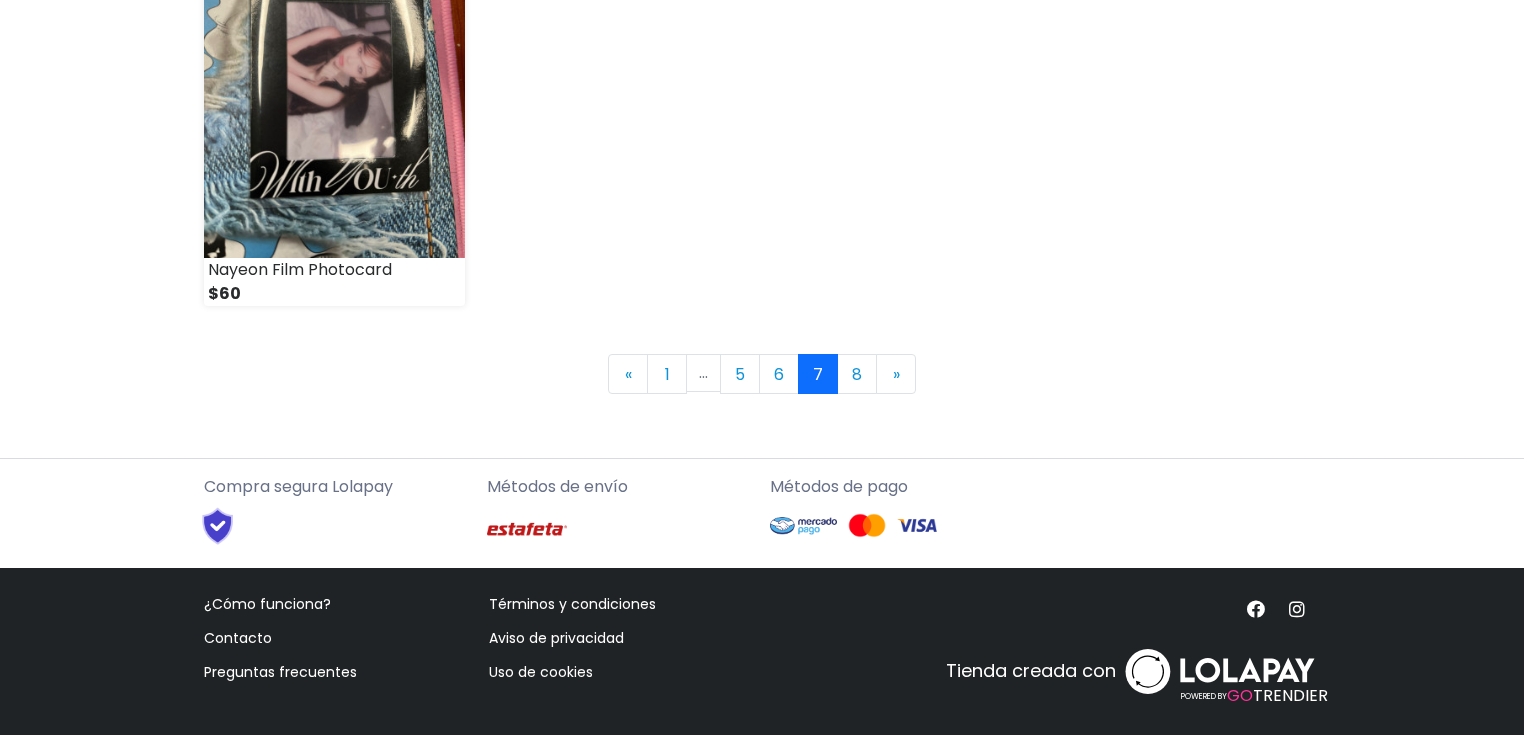 scroll, scrollTop: 3052, scrollLeft: 0, axis: vertical 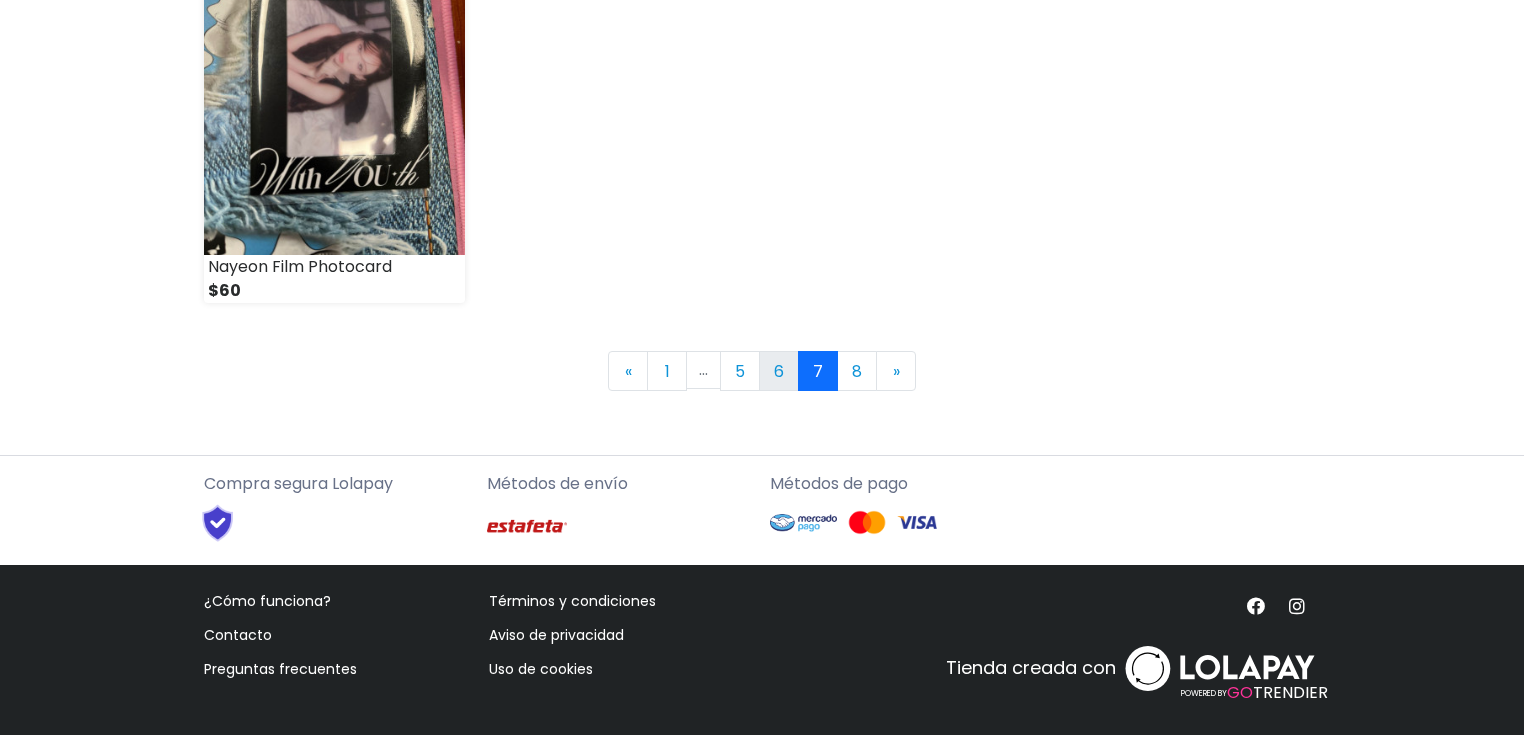 click on "6" at bounding box center (779, 371) 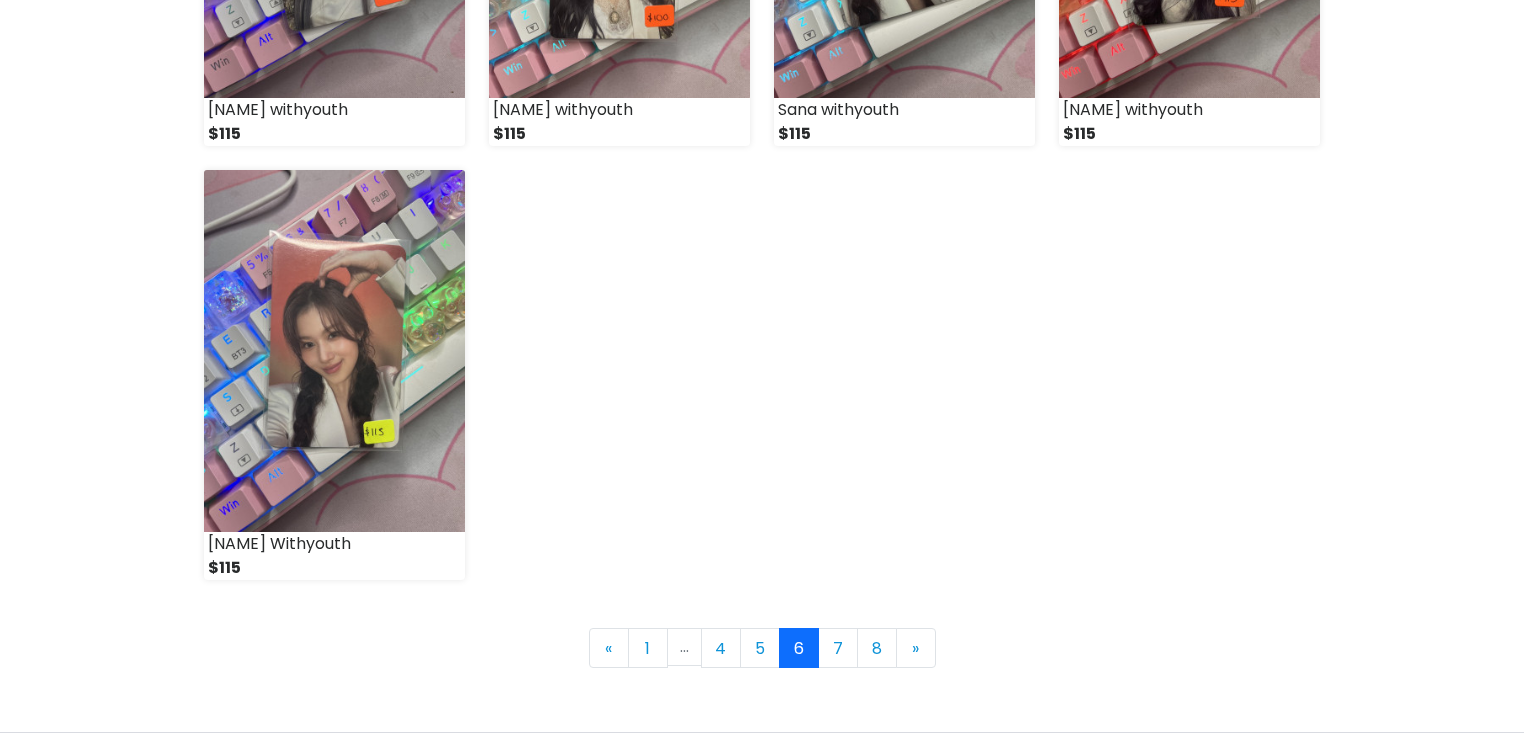 scroll, scrollTop: 2800, scrollLeft: 0, axis: vertical 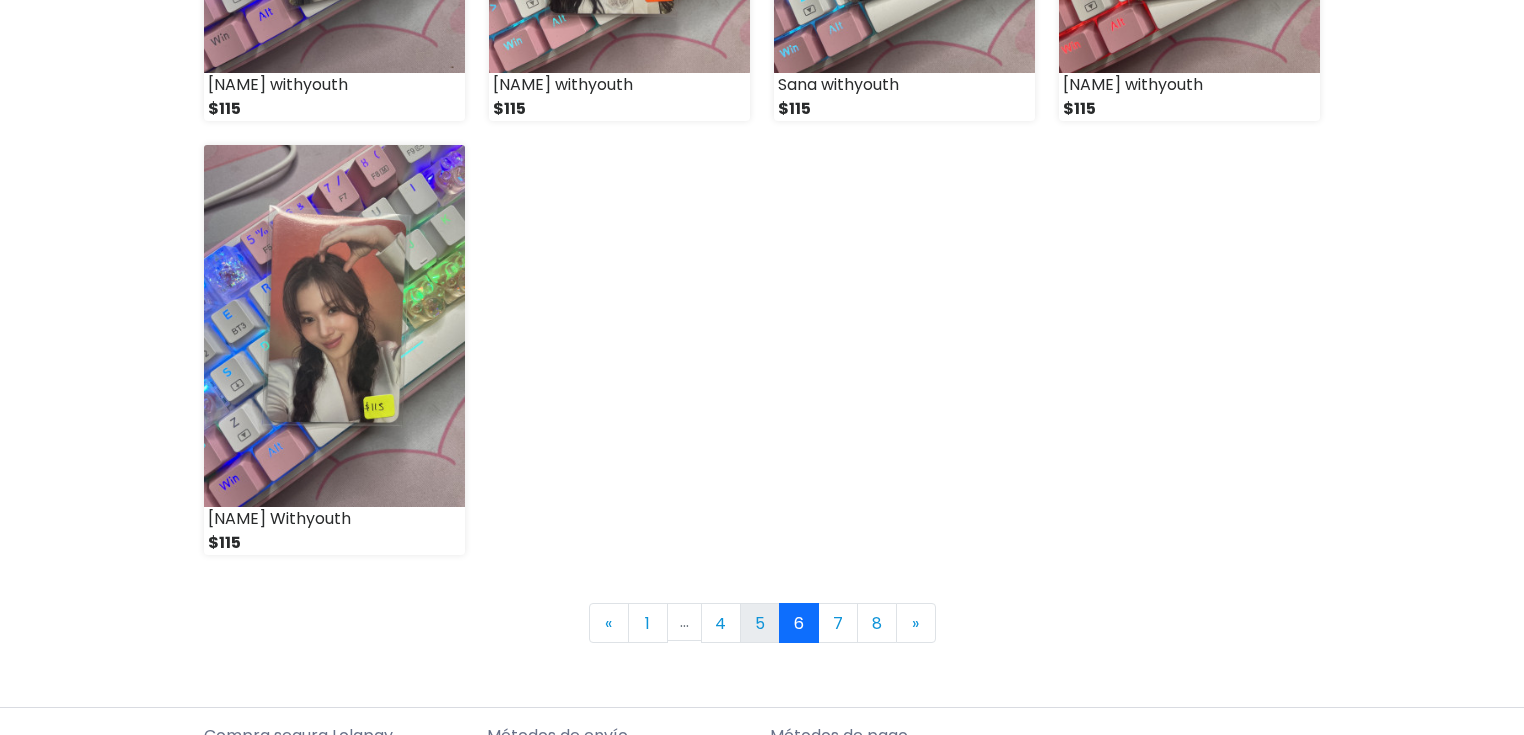 click on "5" at bounding box center (760, 623) 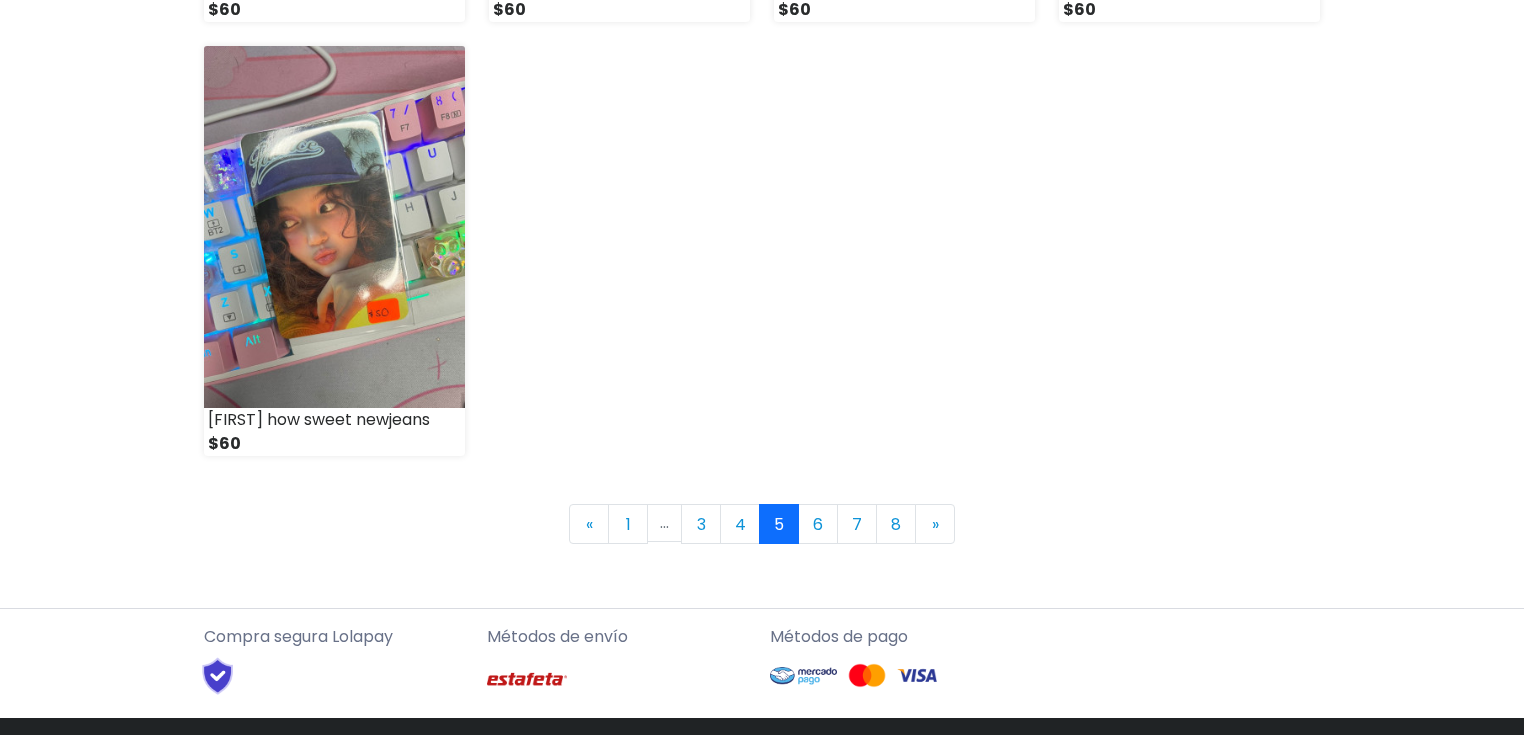scroll, scrollTop: 3052, scrollLeft: 0, axis: vertical 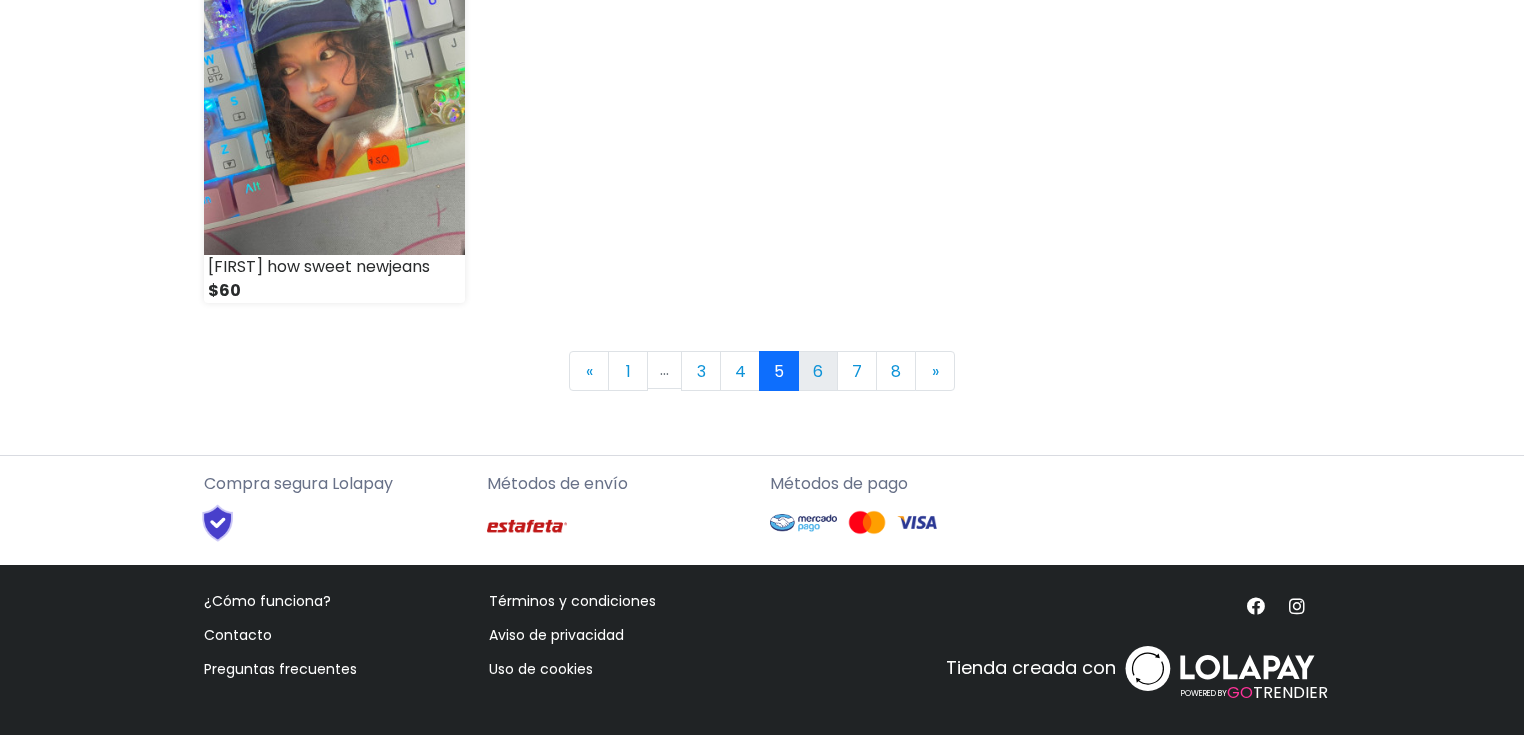 click on "6" at bounding box center [818, 371] 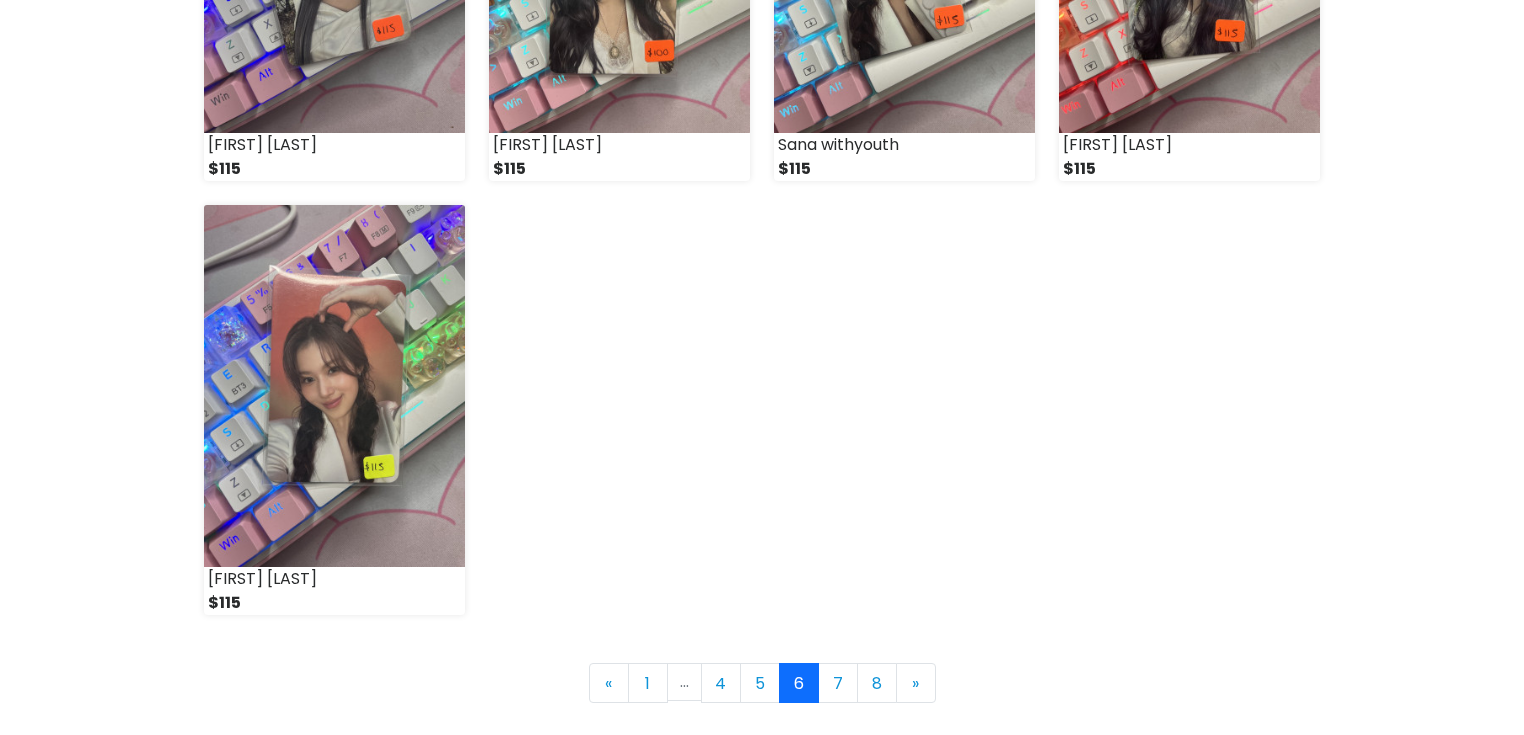 scroll, scrollTop: 3052, scrollLeft: 0, axis: vertical 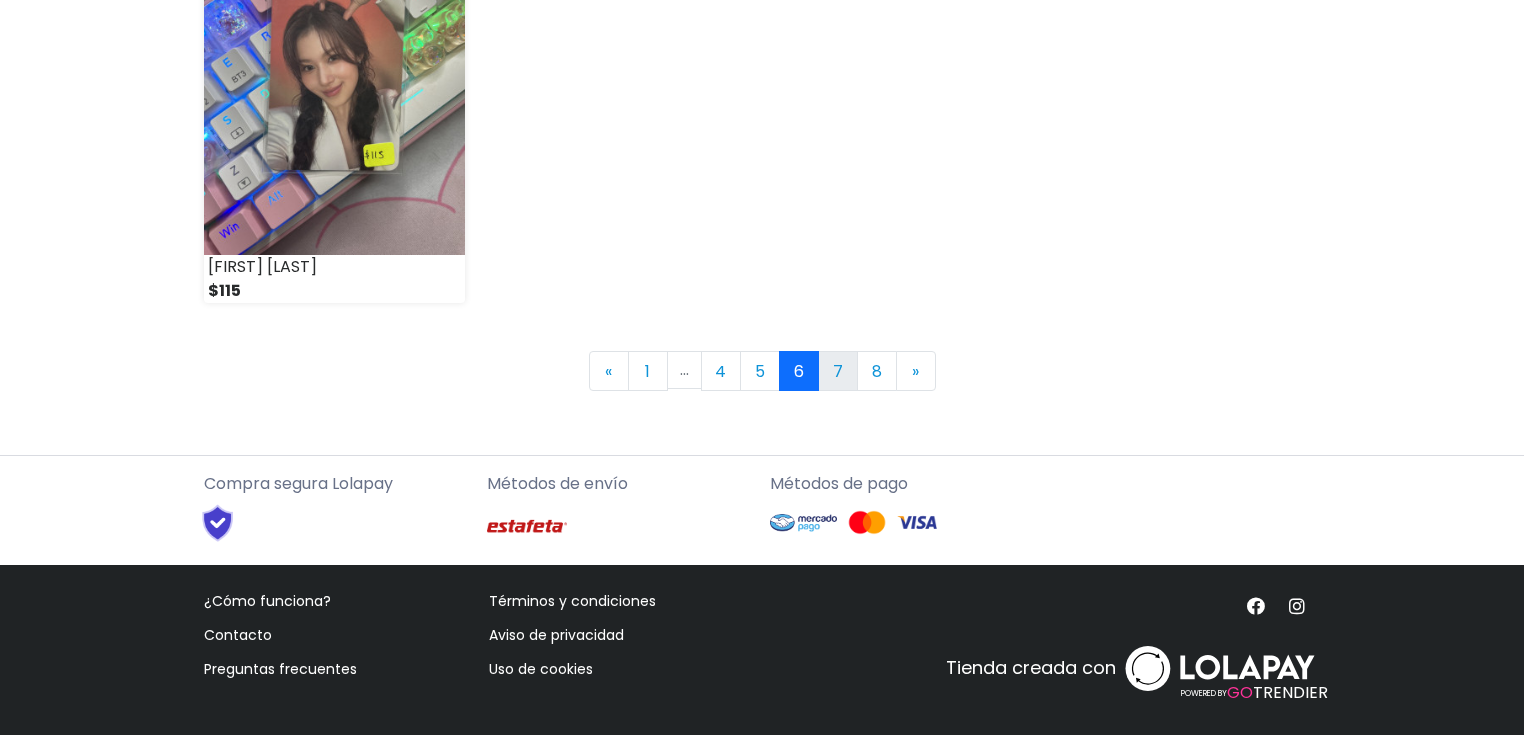 click on "7" at bounding box center (838, 371) 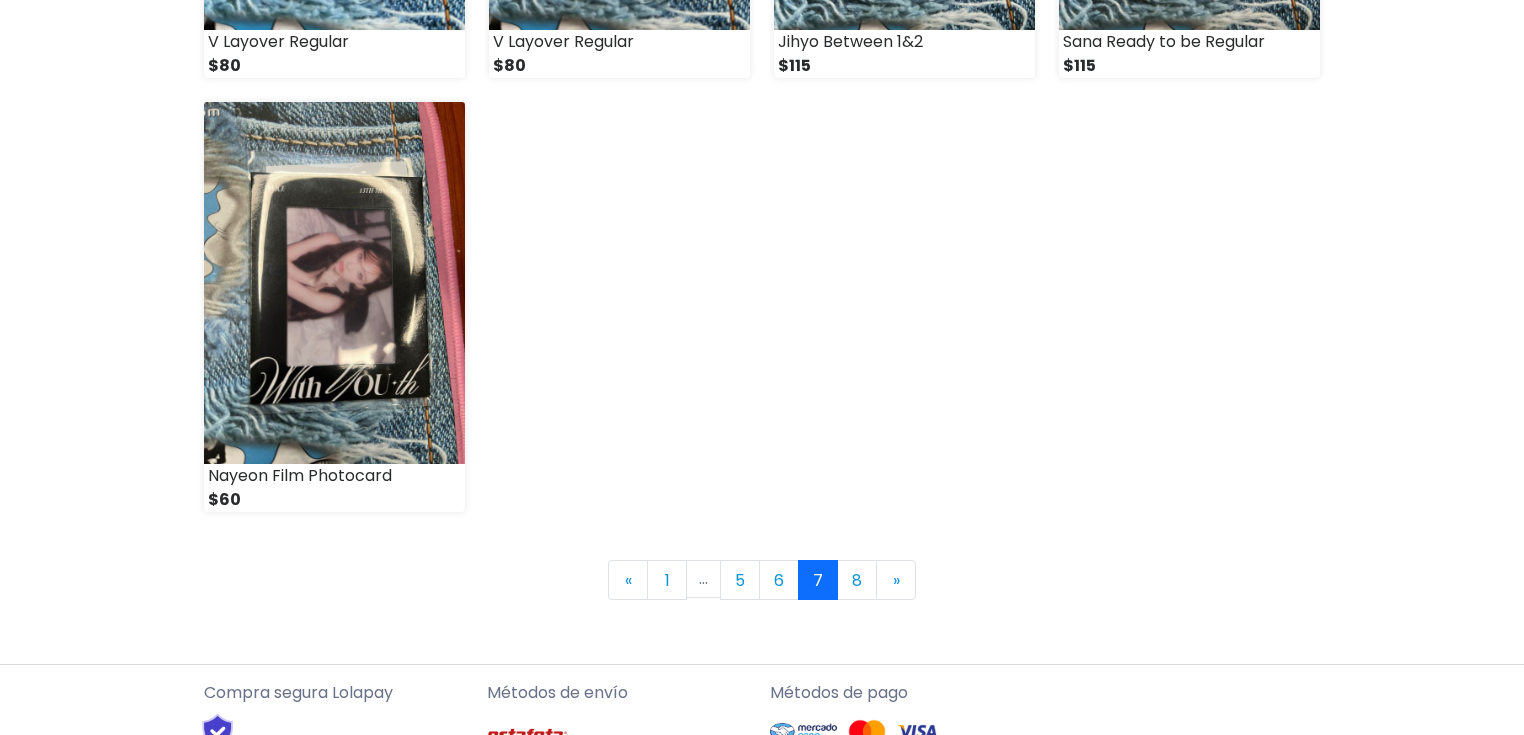 scroll, scrollTop: 2960, scrollLeft: 0, axis: vertical 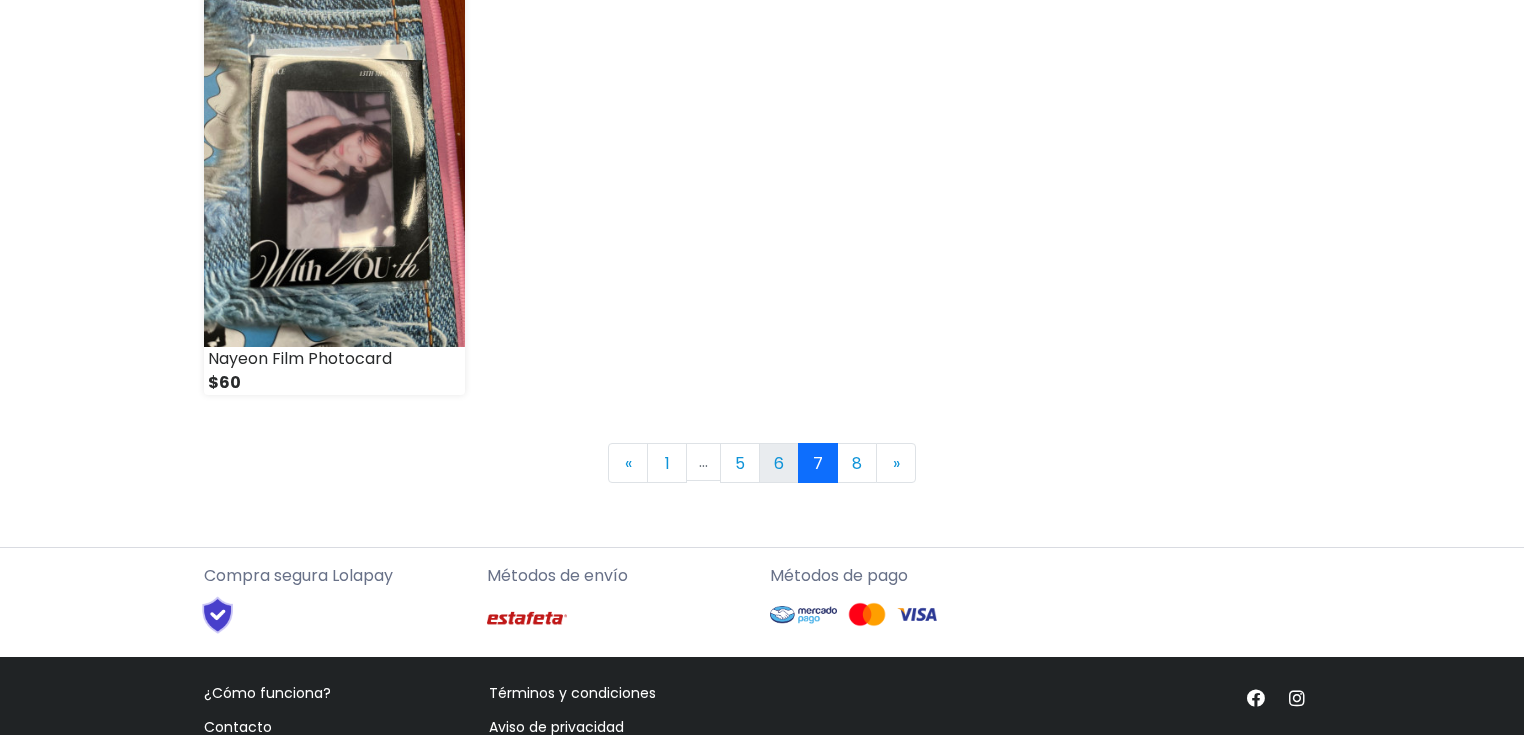 click on "6" at bounding box center [779, 463] 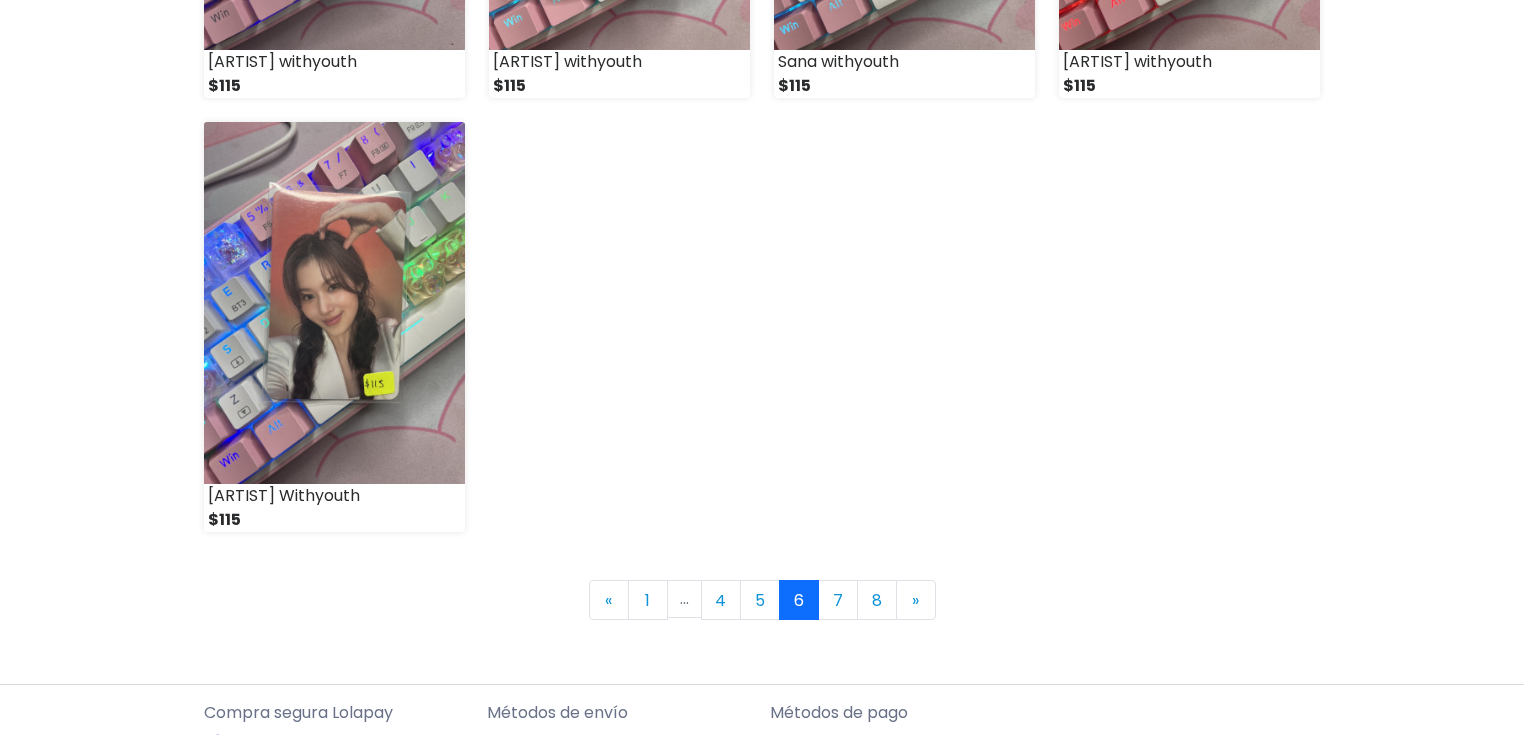 scroll, scrollTop: 3052, scrollLeft: 0, axis: vertical 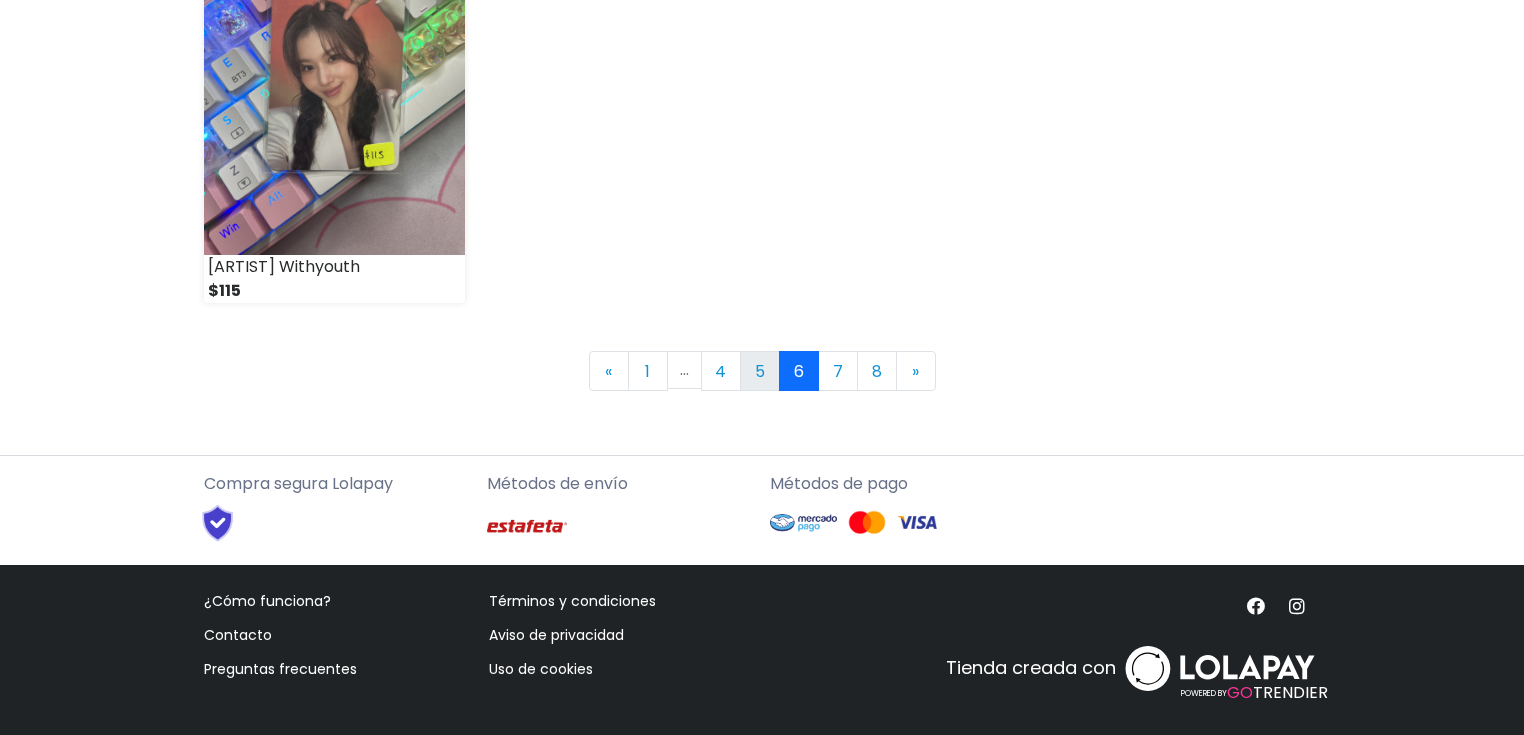 click on "5" at bounding box center [760, 371] 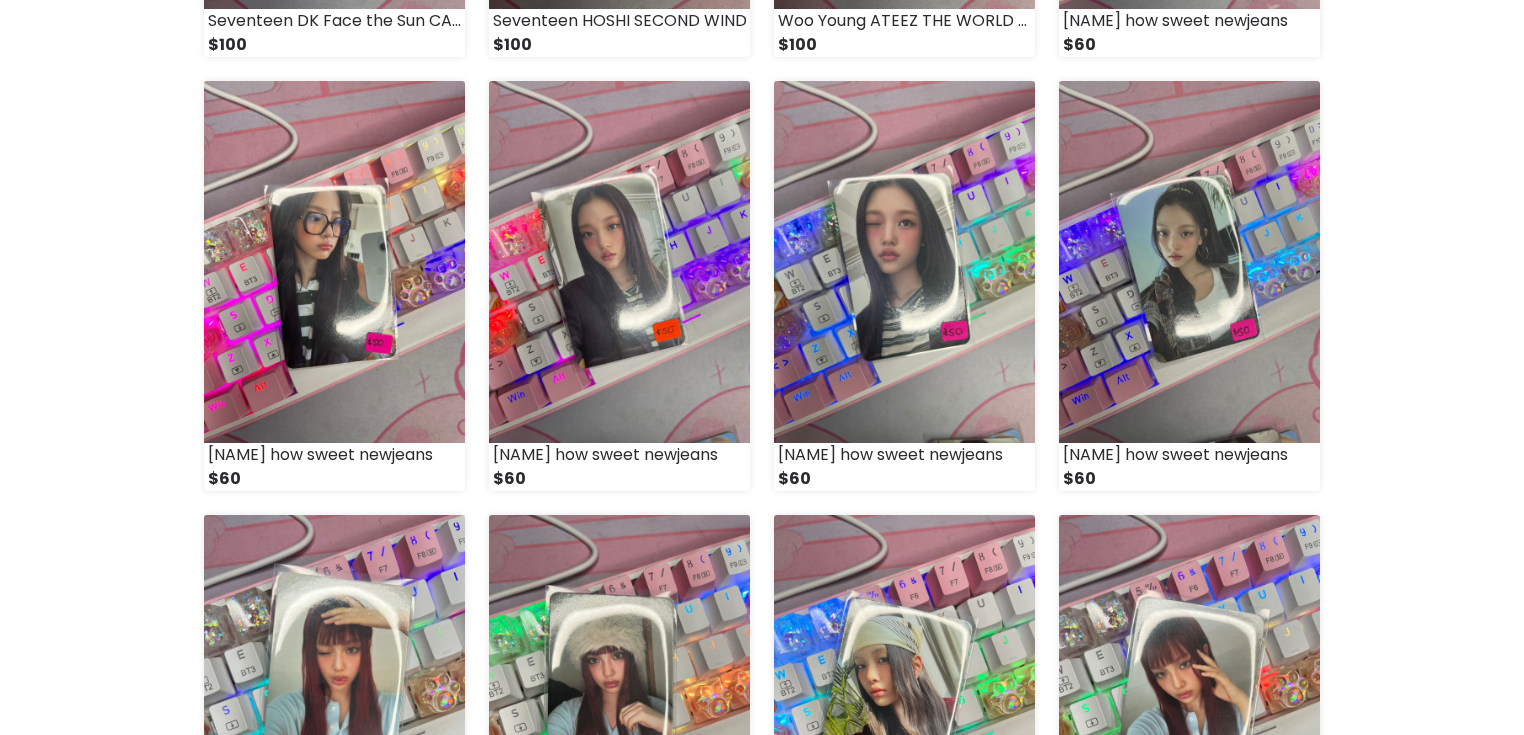 scroll, scrollTop: 1120, scrollLeft: 0, axis: vertical 